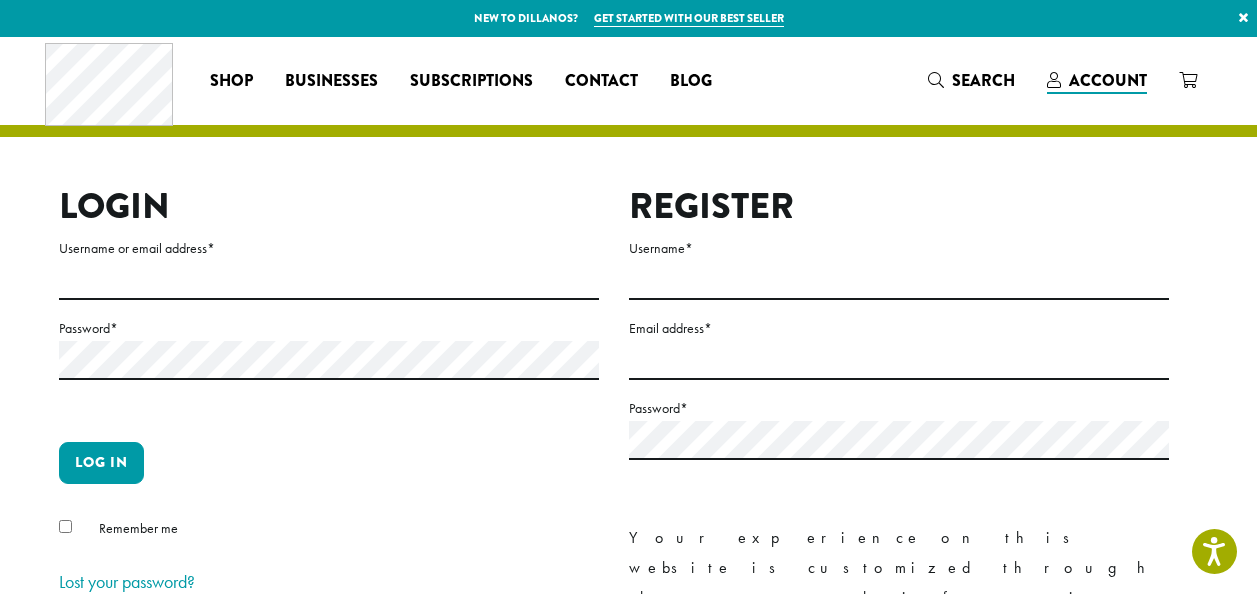 scroll, scrollTop: 0, scrollLeft: 0, axis: both 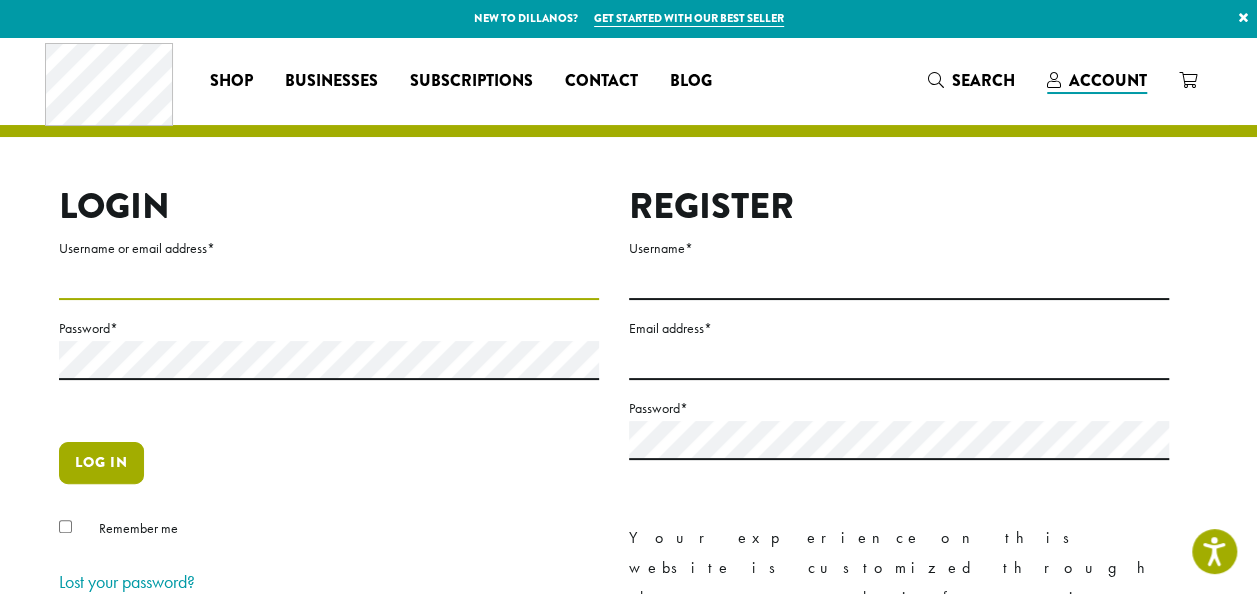 type on "**********" 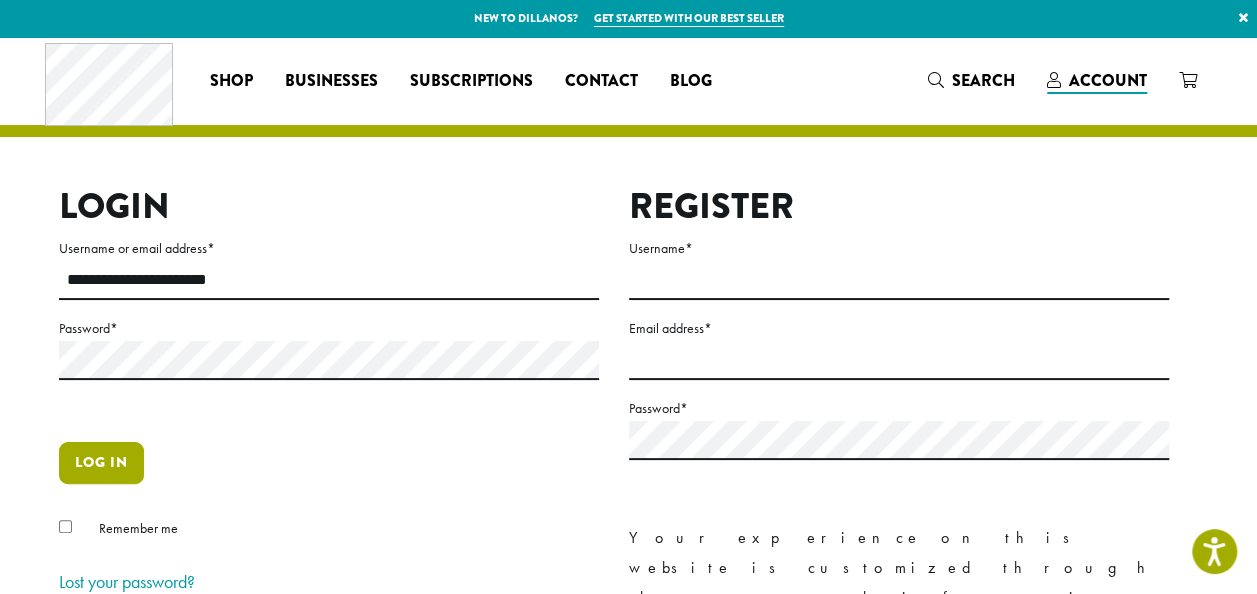 click on "Log in" at bounding box center [101, 463] 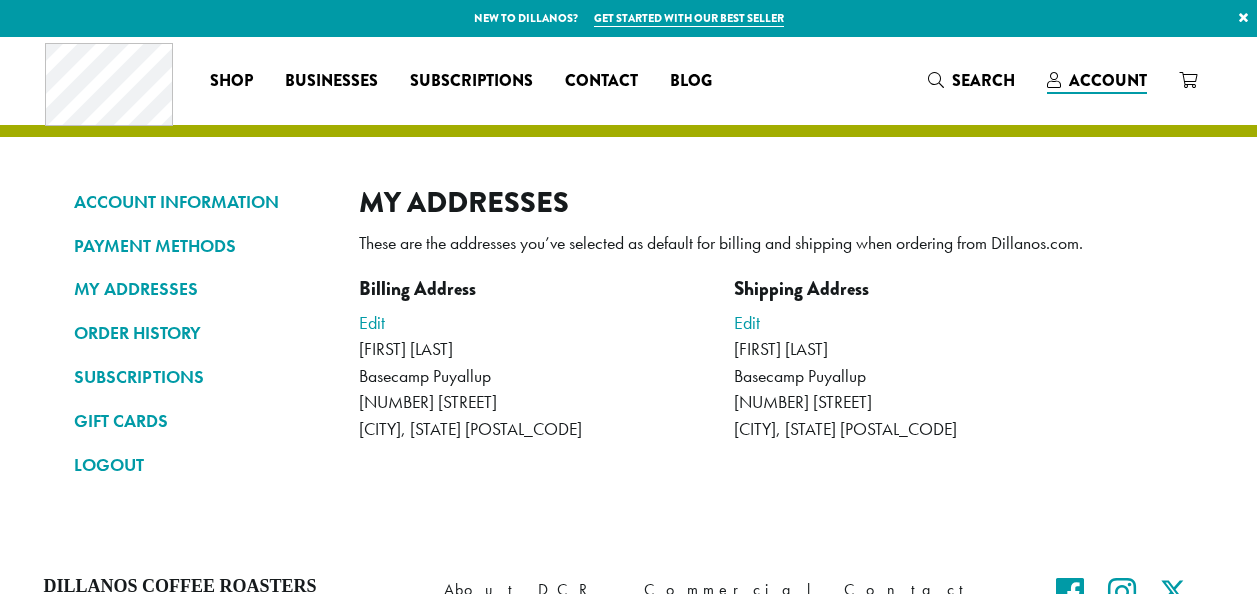 scroll, scrollTop: 0, scrollLeft: 0, axis: both 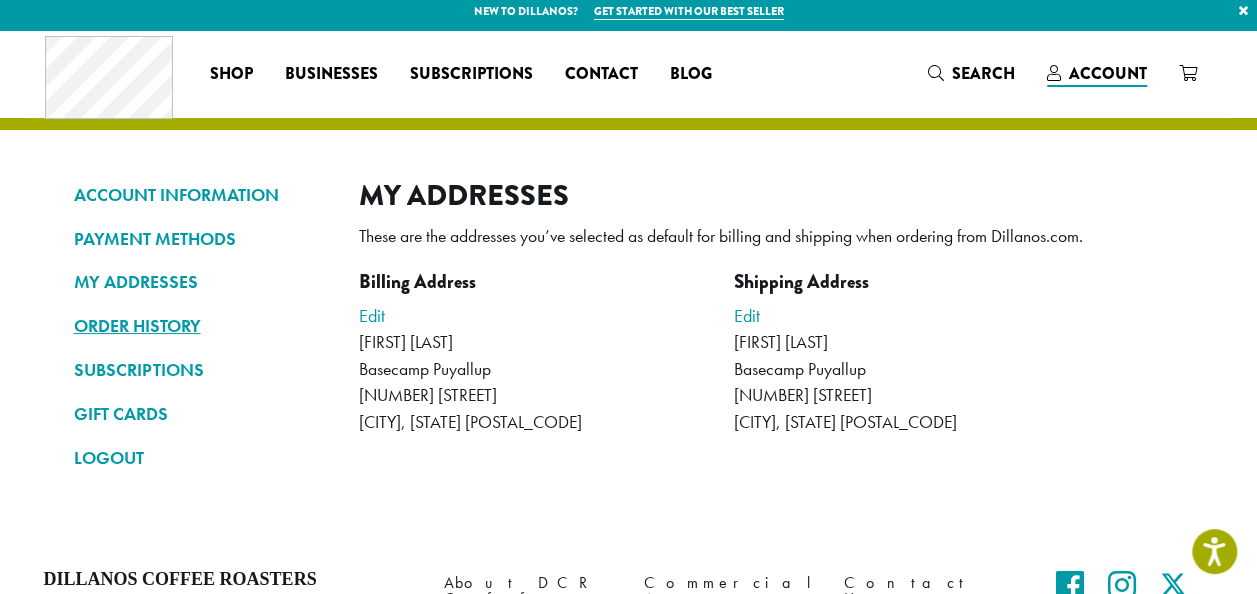 click on "ORDER HISTORY" at bounding box center (201, 326) 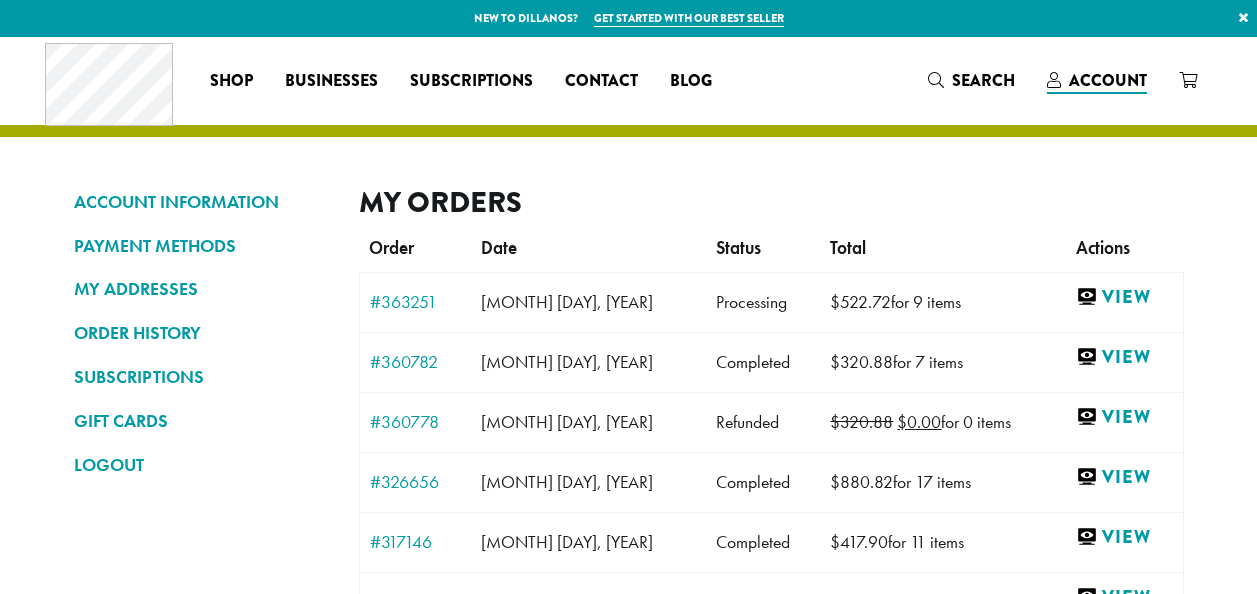 scroll, scrollTop: 0, scrollLeft: 0, axis: both 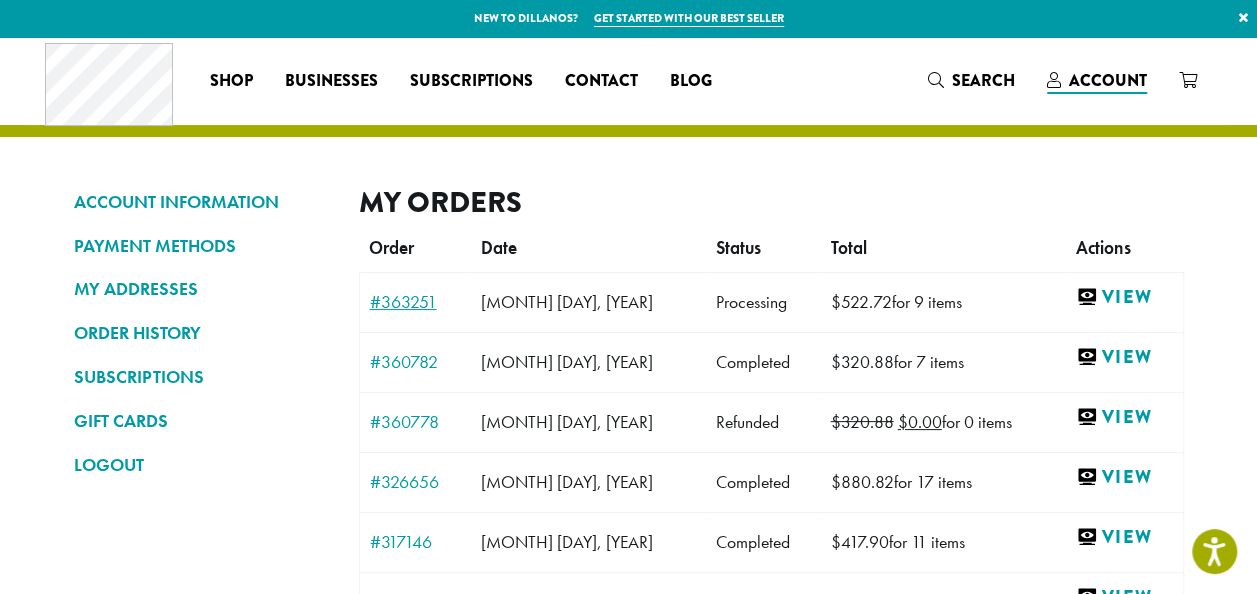 click on "#363251" at bounding box center [415, 302] 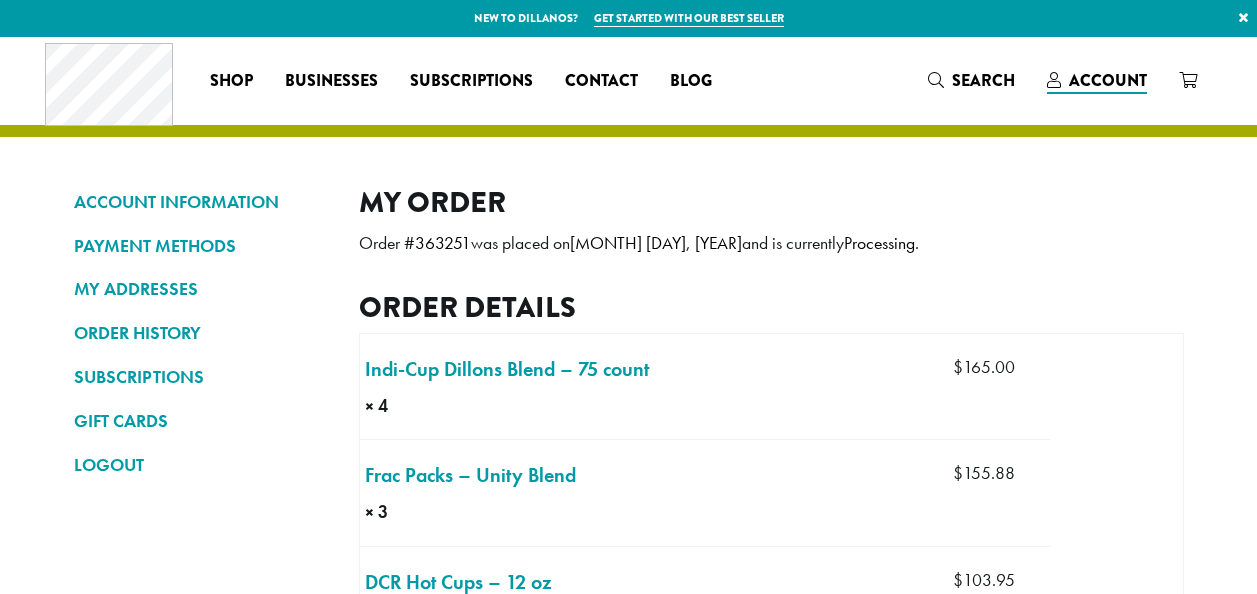 scroll, scrollTop: 0, scrollLeft: 0, axis: both 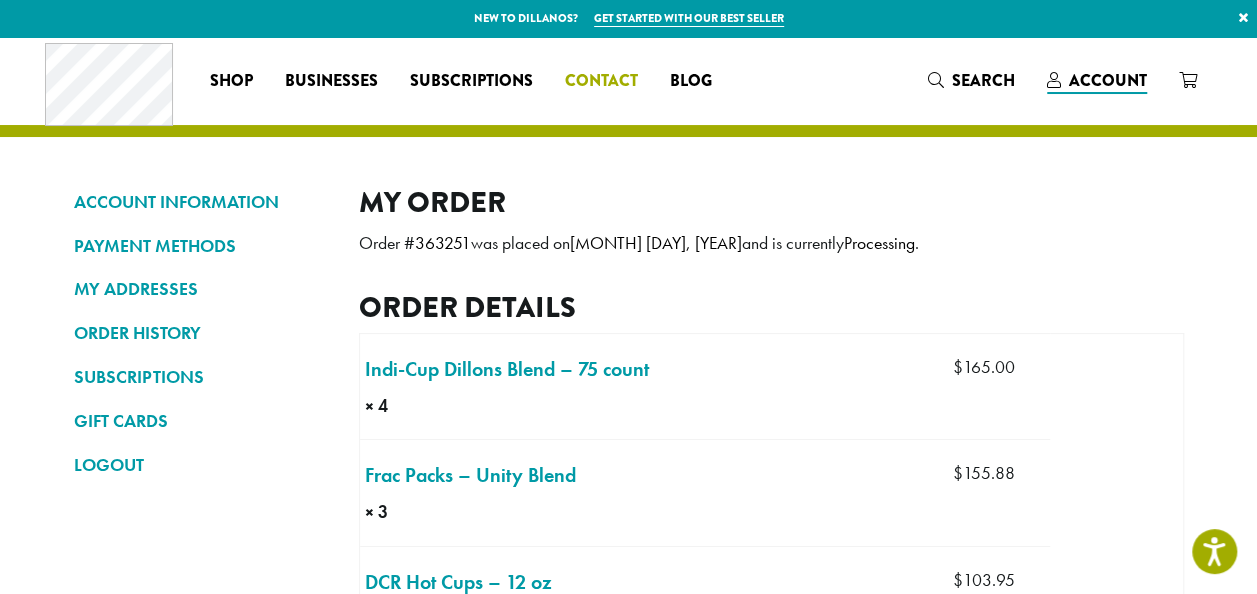 click on "Contact" at bounding box center (601, 81) 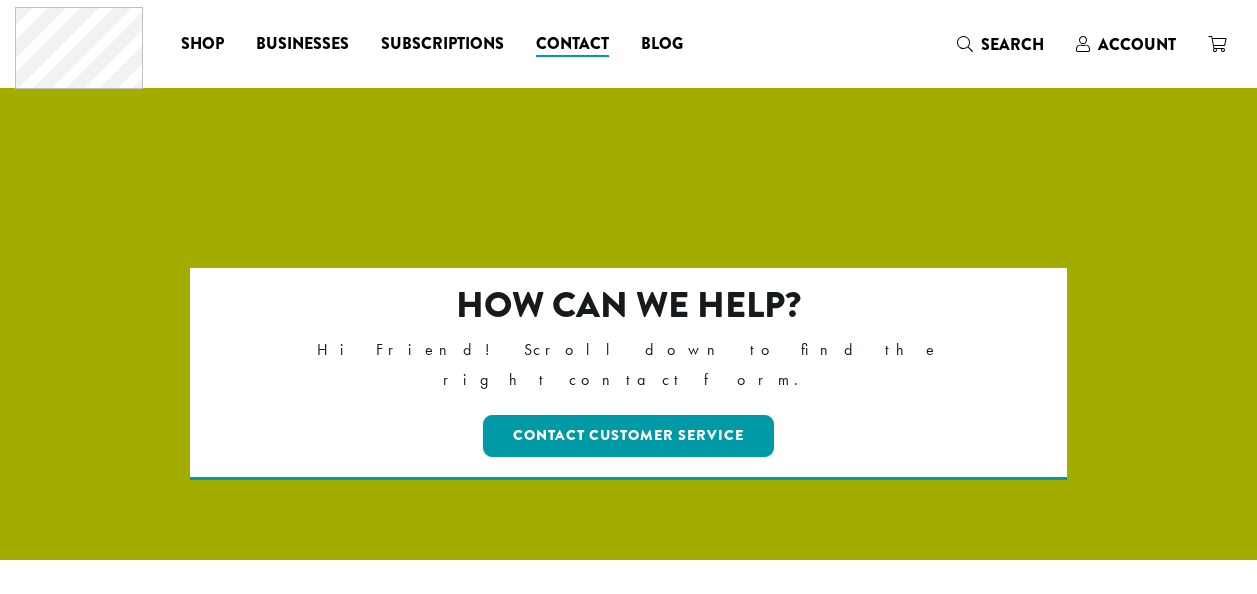 scroll, scrollTop: 0, scrollLeft: 0, axis: both 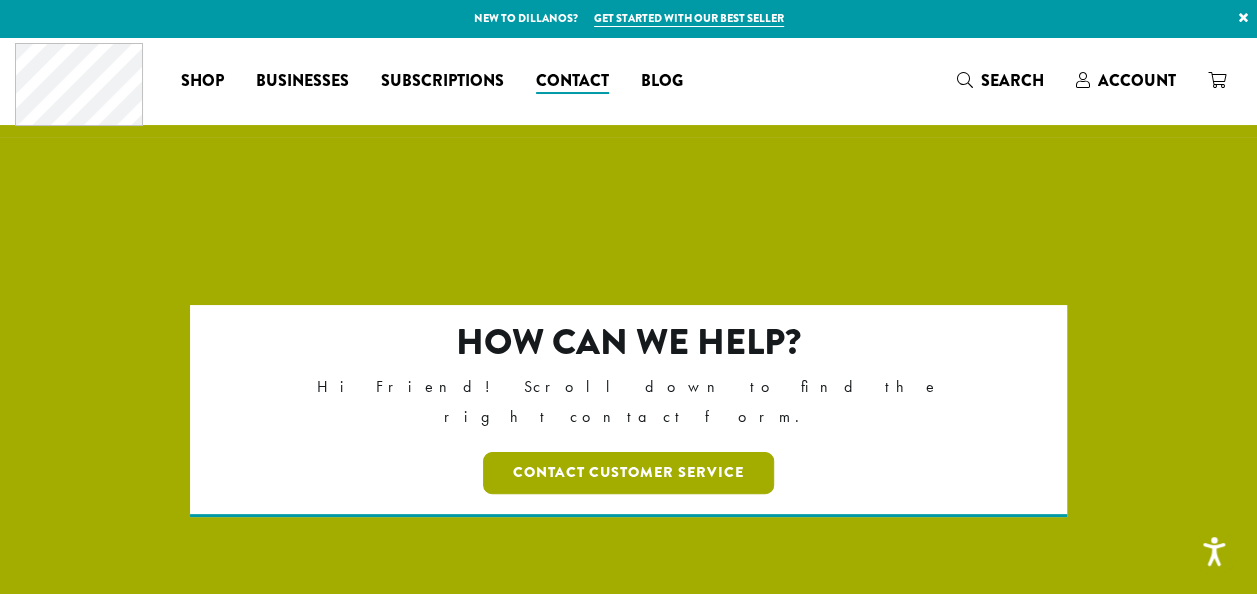click on "Contact Customer Service" at bounding box center [628, 473] 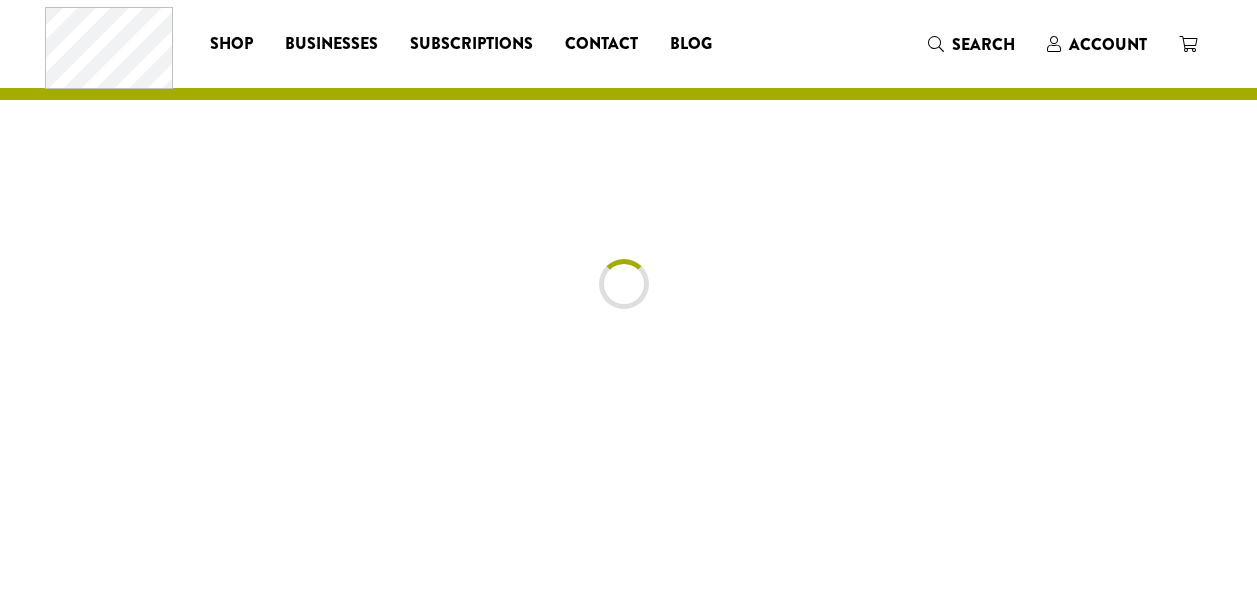 scroll, scrollTop: 0, scrollLeft: 0, axis: both 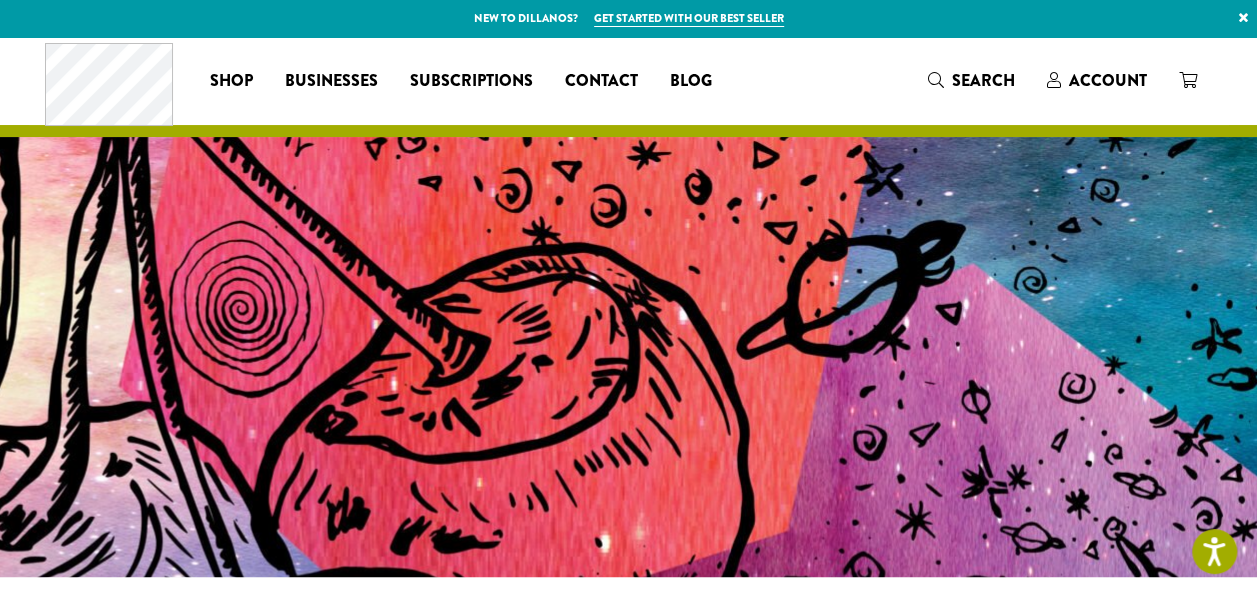 click on "Coffee All Coffees
Best Sellers
Blends
Single Origins
Dillanos Limited
Organic / Fair Trade
One Harvest
Decaf
Cold Brew
Single Serve
Drink Ingredients B22 Syrups
B22 Sauces
B22 Sweeteners
B22 Fruit Beverage Bases
B22 Chocolate Powders
B22 Blender Mixes
B22 Chai
Tea
Lotus Energy Drinks
Alternative Milks
Accessories
Merchandise New Arrivals
For Baristas
Clothing
Drinkware
Hydro Flask
Books
Swag
Gift Cards
On Sale
Brewing Cafe Essentials
To-Go Cups & Lids
Barista Tools
Drip
French Press
Pour Over
Chemex
Cold Brew
Grinding
Filters
Kettles
Carafes
Baked Goods All Items
Cookies
Muffin Tops
Muffins
Scones
Specialties
Shop
All Coffee
Drink Ingredients
DCR Merchandise
Brew & Serve
Baked Goods
Businesses
Subscriptions
Blog" at bounding box center [629, 80] 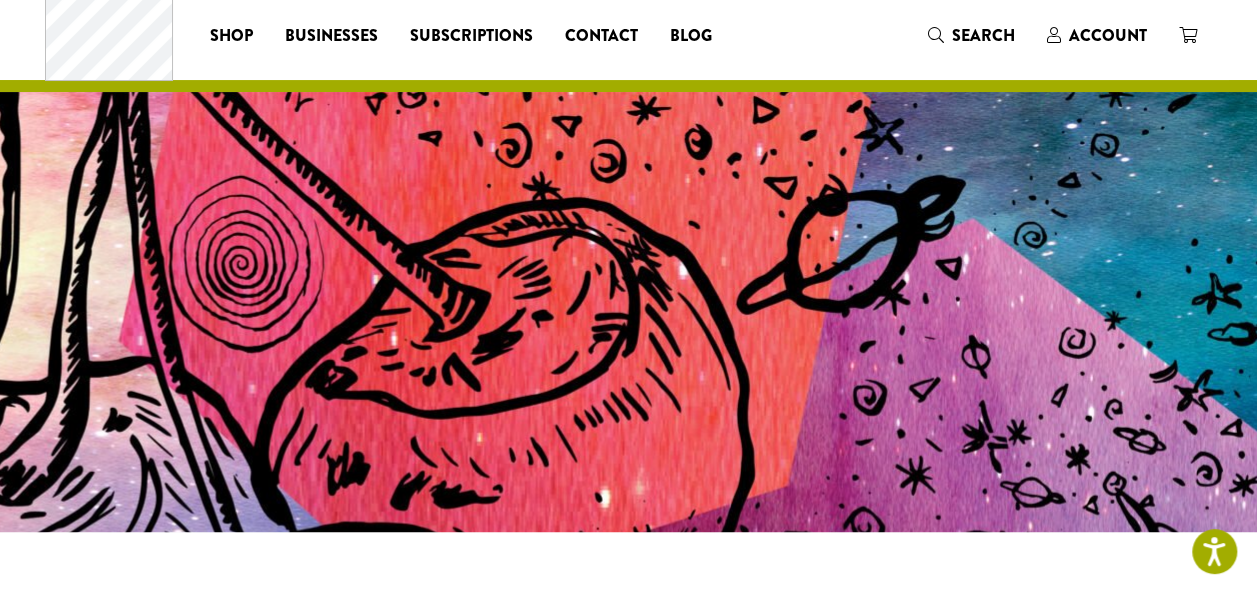 scroll, scrollTop: 0, scrollLeft: 0, axis: both 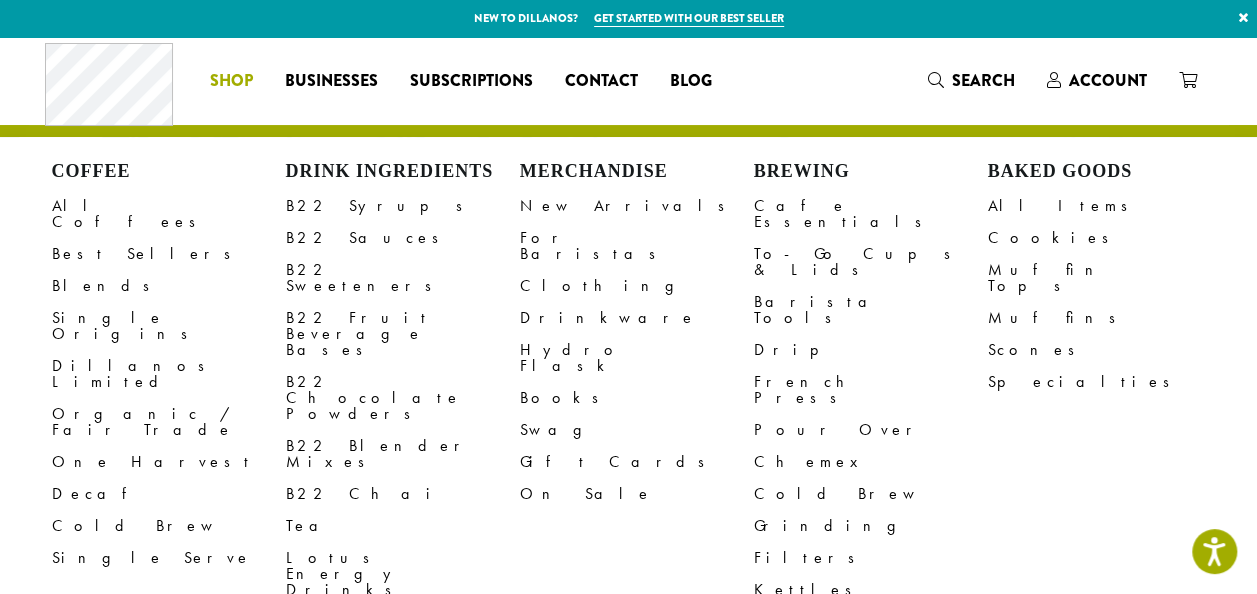 click on "Shop" at bounding box center (231, 81) 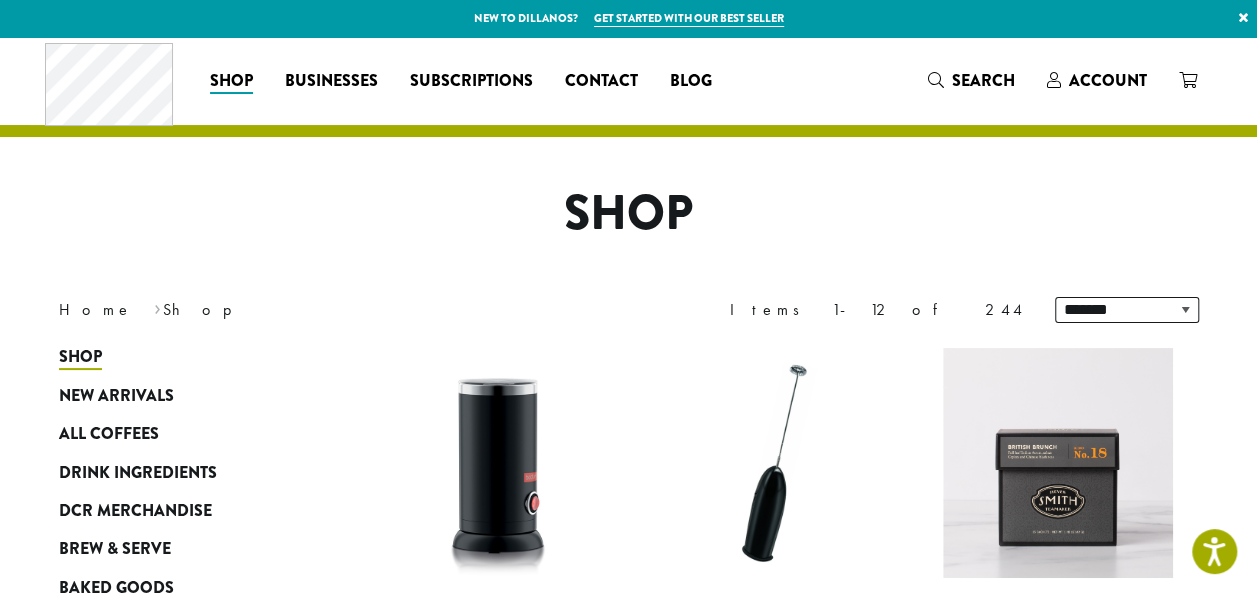 scroll, scrollTop: 72, scrollLeft: 0, axis: vertical 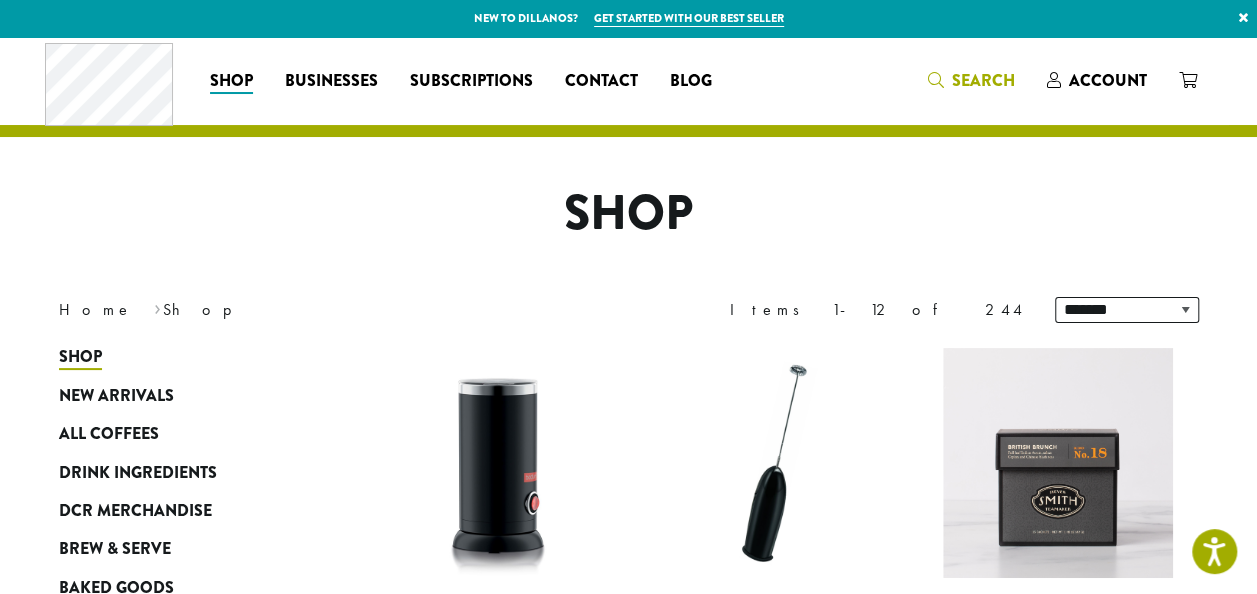 click on "Search" at bounding box center (983, 80) 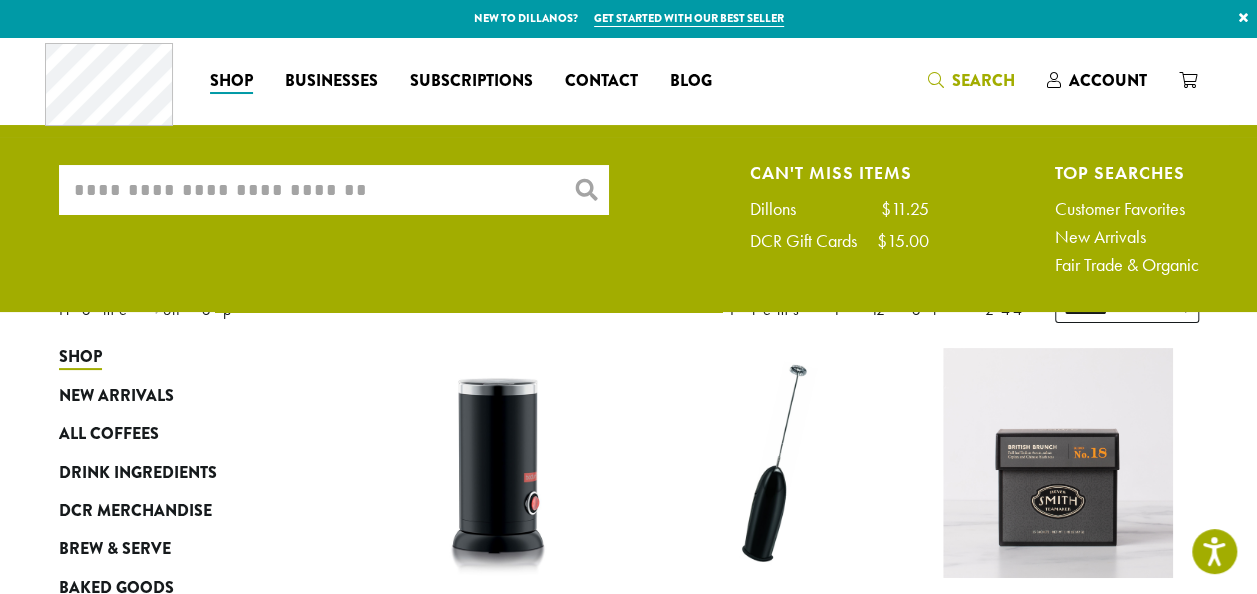 click on "What are you searching for? ×
Can't Miss Items
Dillons
$11.25
DCR Gift Cards
$15.00
Top Searches
Customer Favorites
New Arrivals
Fair Trade & Organic" at bounding box center [629, 224] 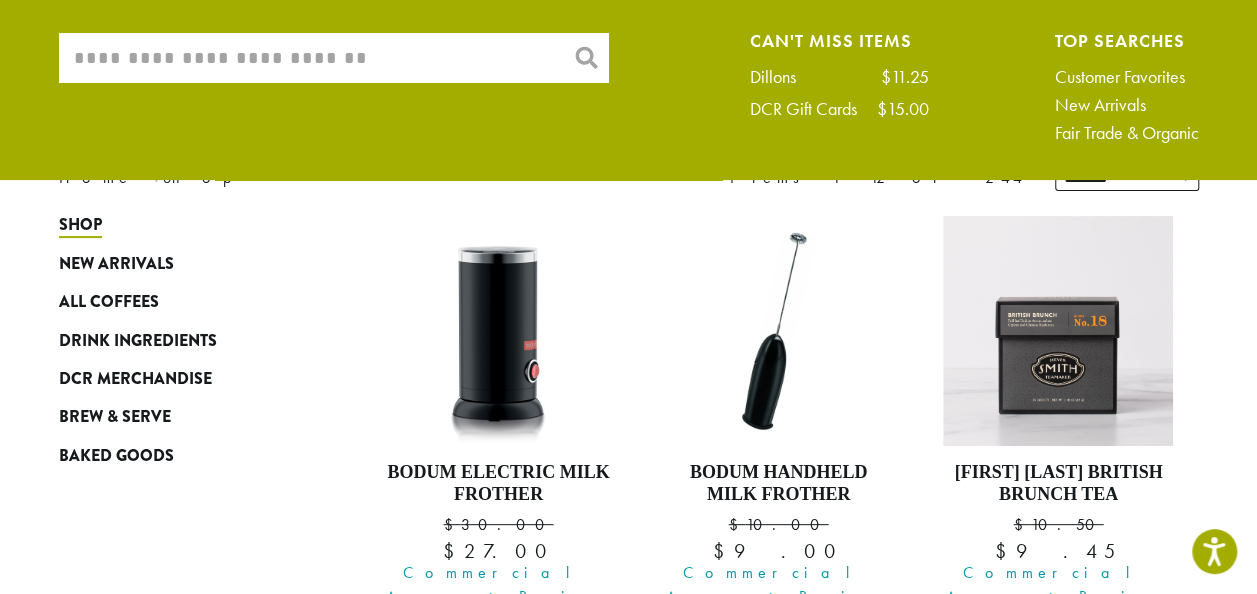scroll, scrollTop: 0, scrollLeft: 0, axis: both 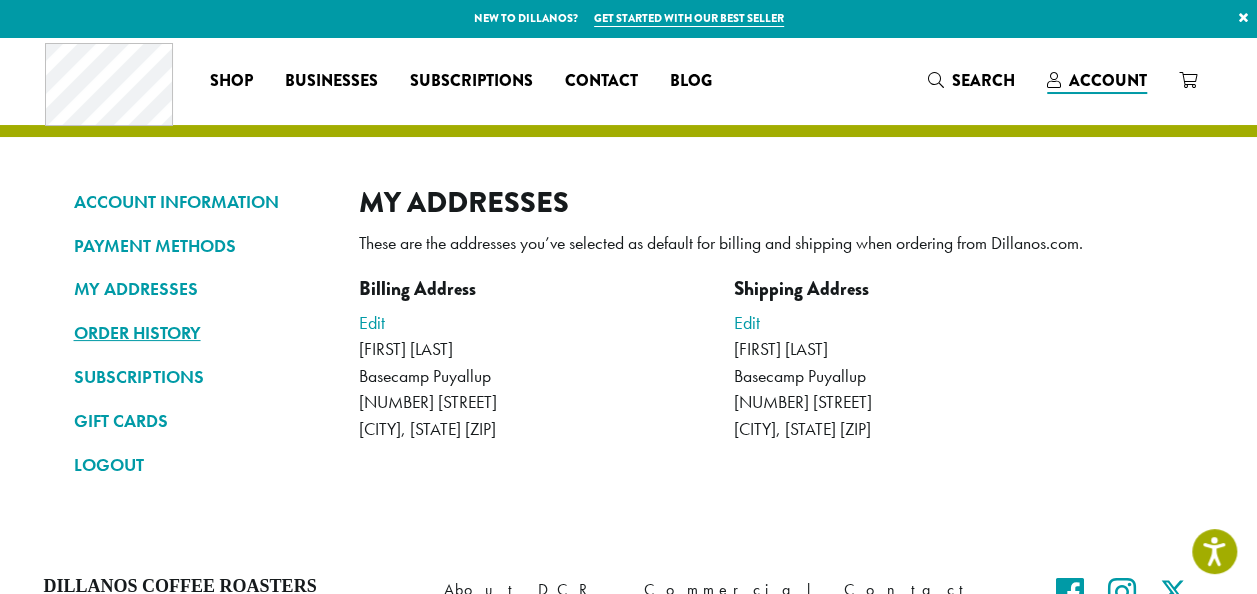click on "ORDER HISTORY" at bounding box center [201, 333] 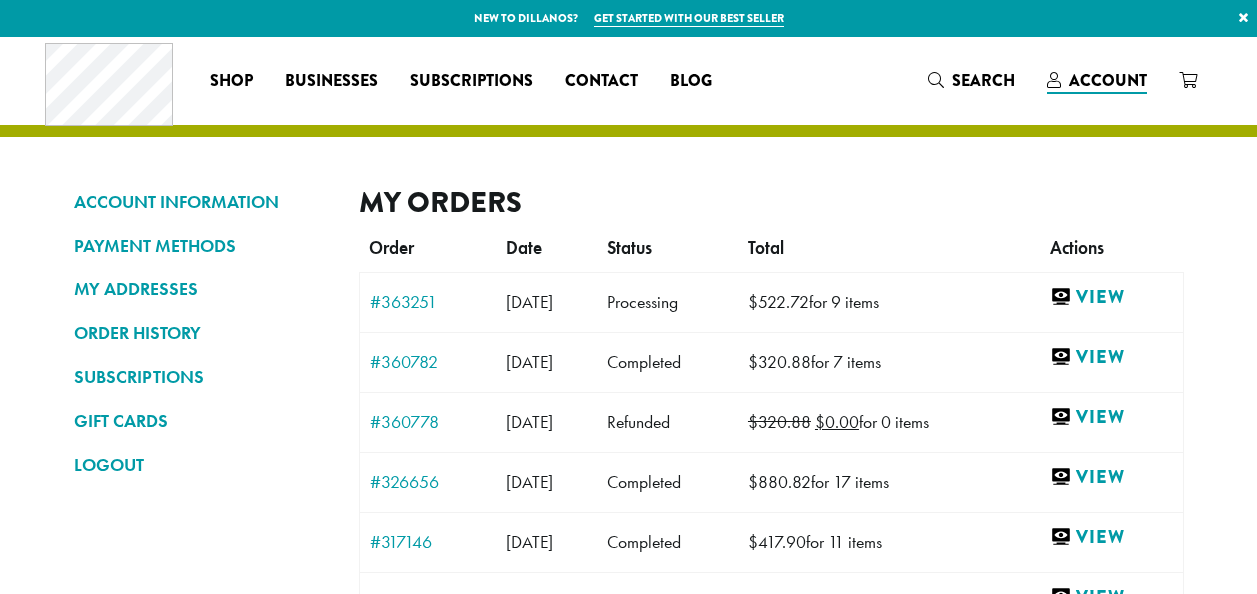 scroll, scrollTop: 0, scrollLeft: 0, axis: both 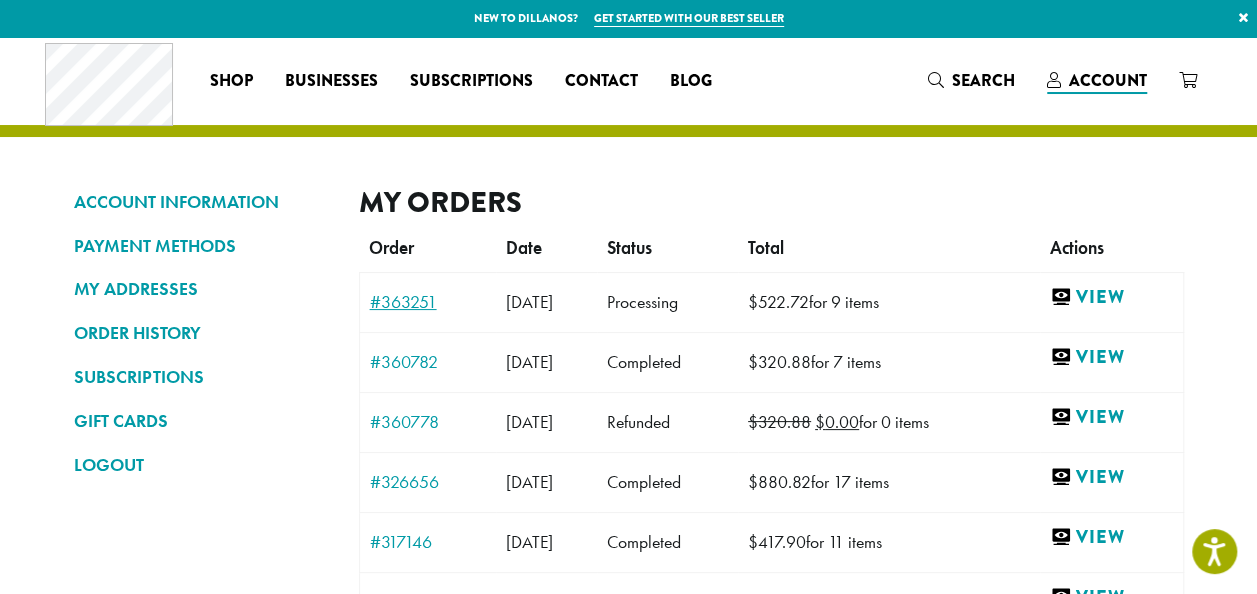 click on "#363251" at bounding box center (428, 302) 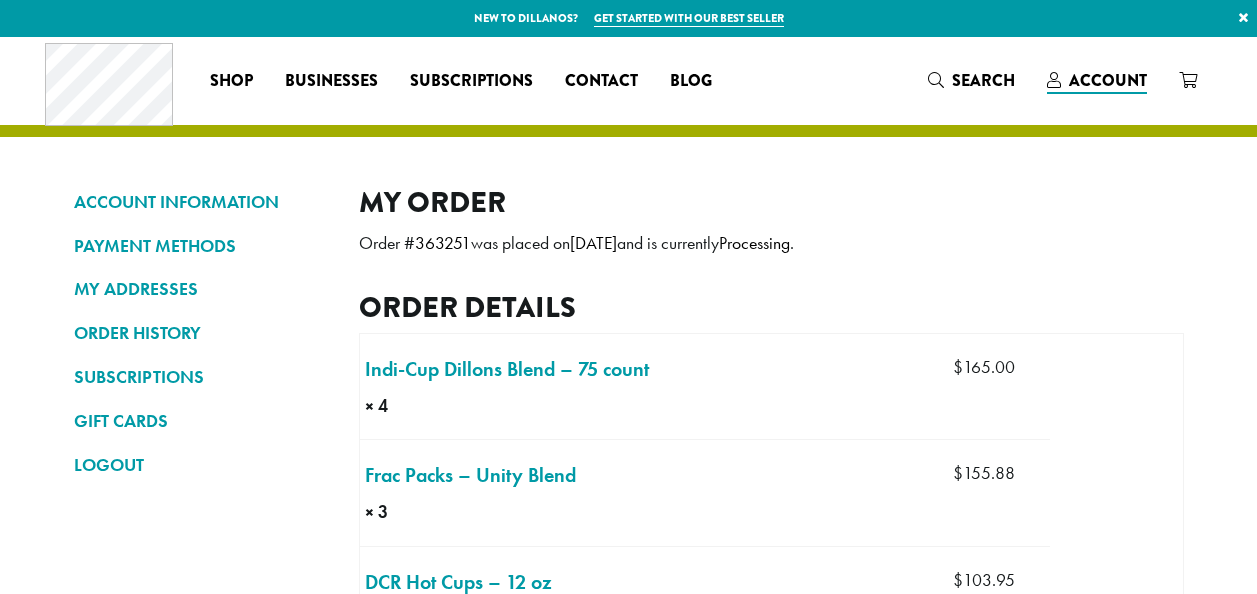 scroll, scrollTop: 0, scrollLeft: 0, axis: both 